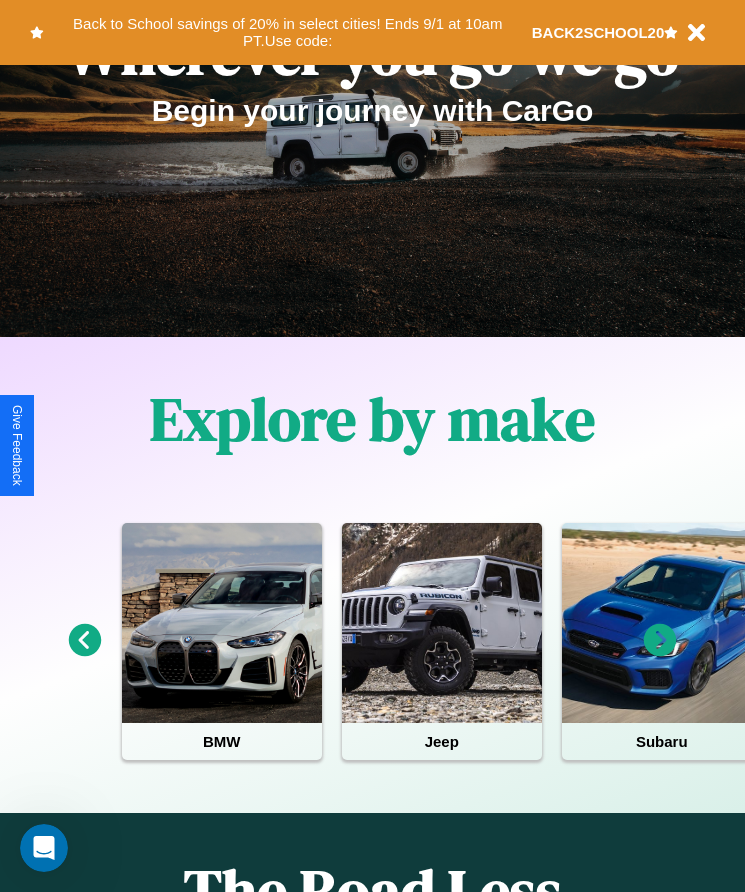 scroll, scrollTop: 334, scrollLeft: 0, axis: vertical 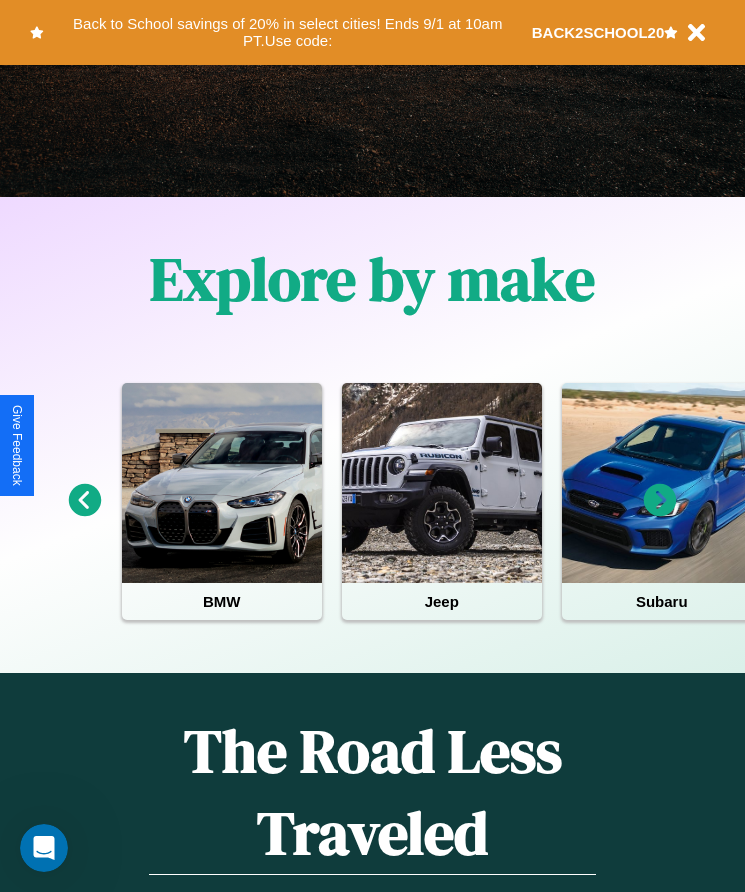 click 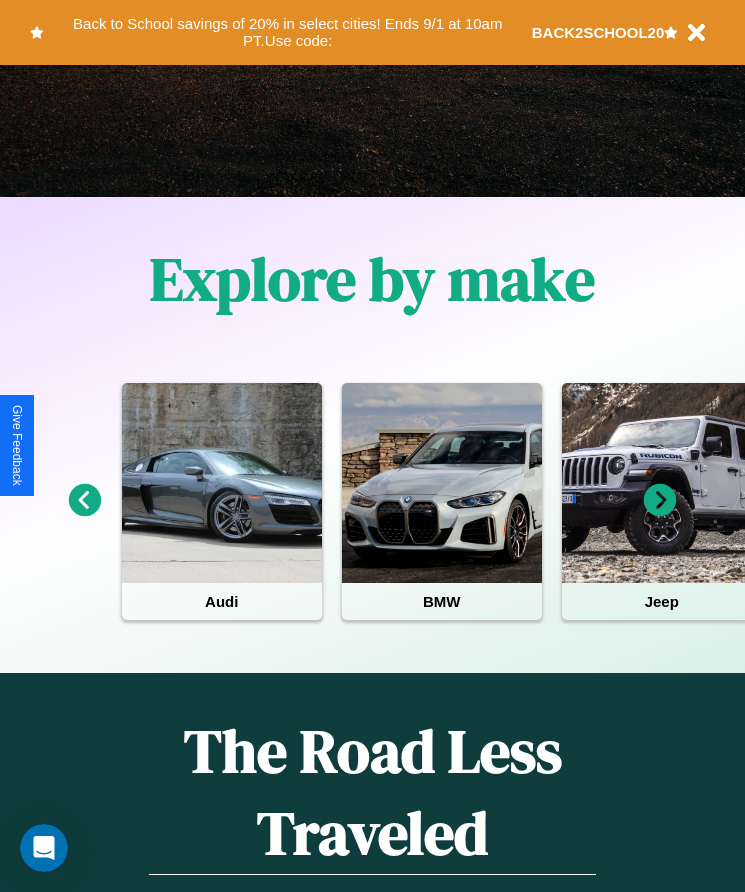 click 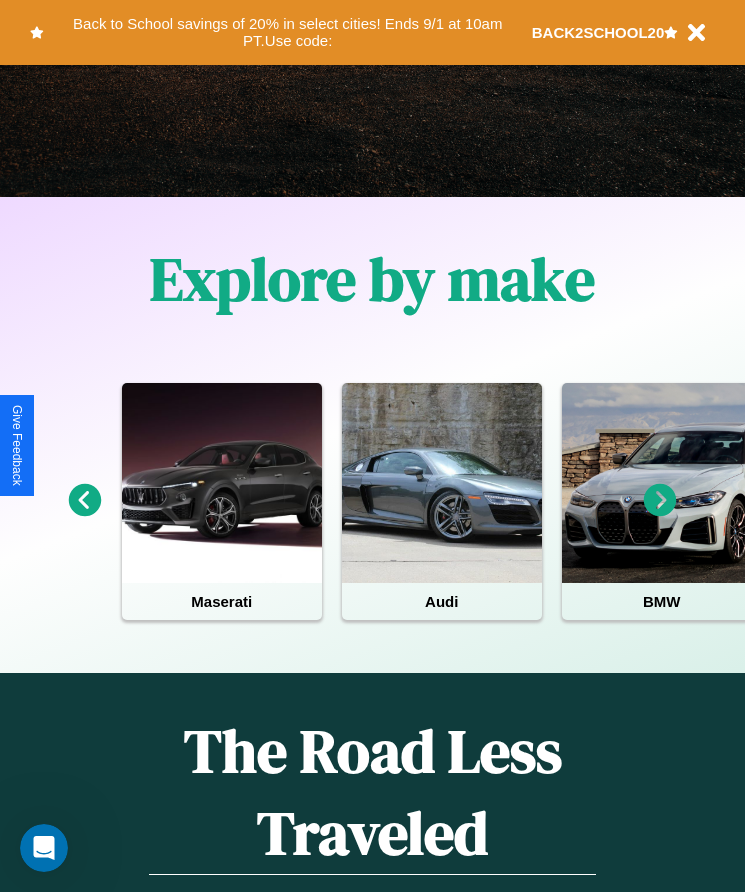 click 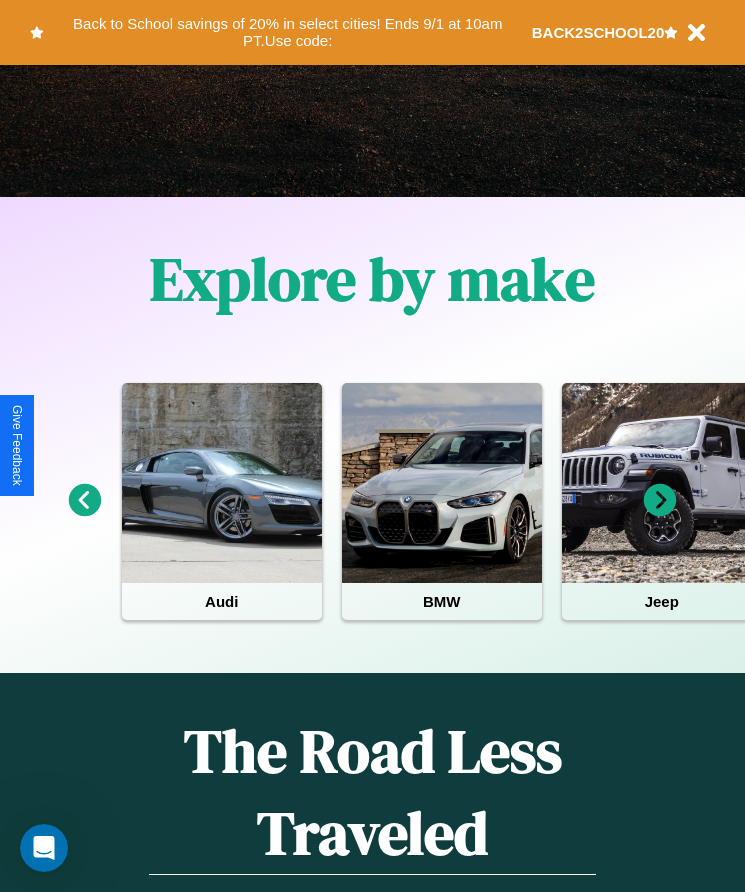 click 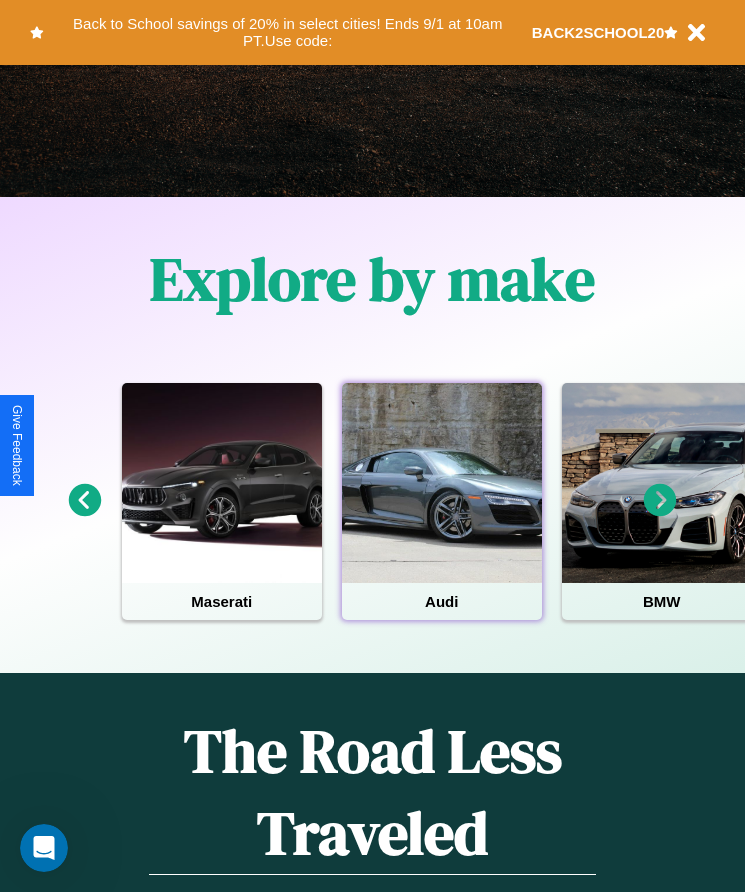click at bounding box center (442, 483) 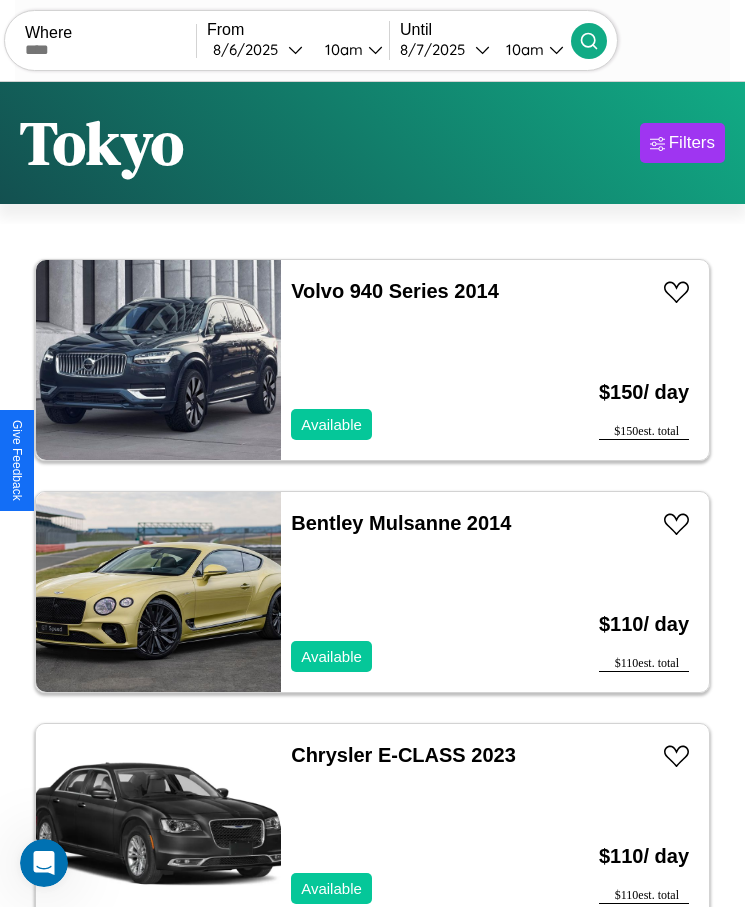 scroll, scrollTop: 50, scrollLeft: 0, axis: vertical 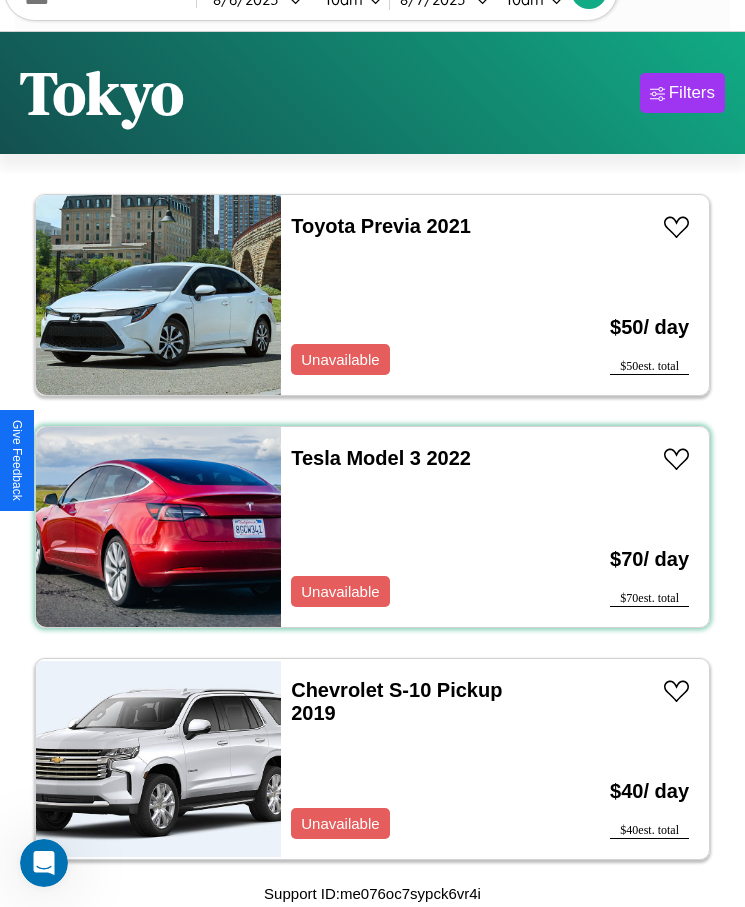 click on "Tesla   Model 3   2022 Unavailable" at bounding box center [413, 527] 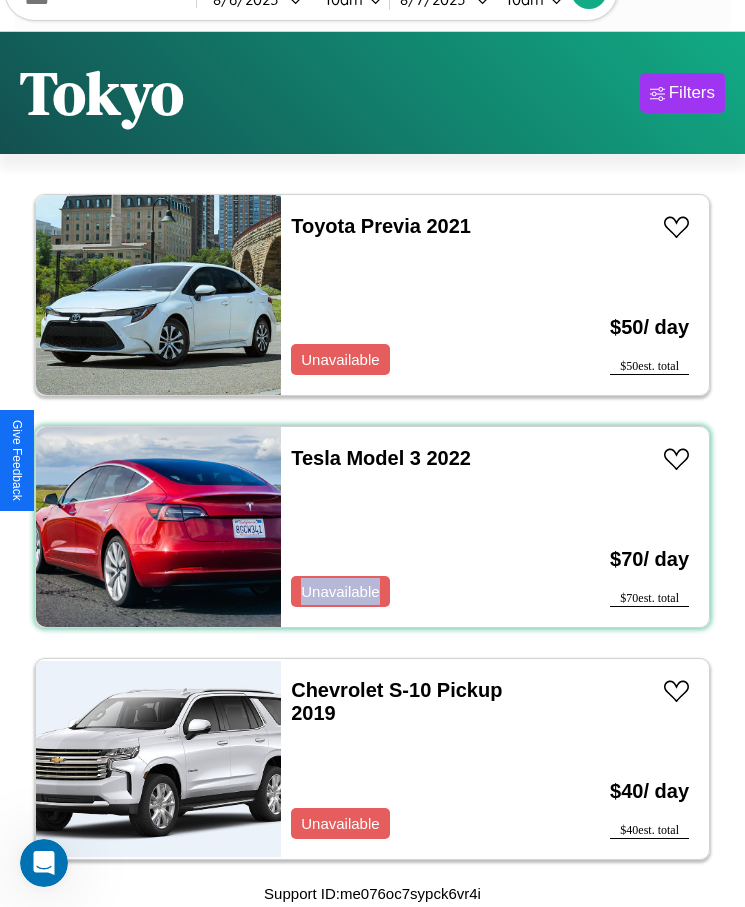 click on "Tesla   Model 3   2022 Unavailable" at bounding box center [413, 527] 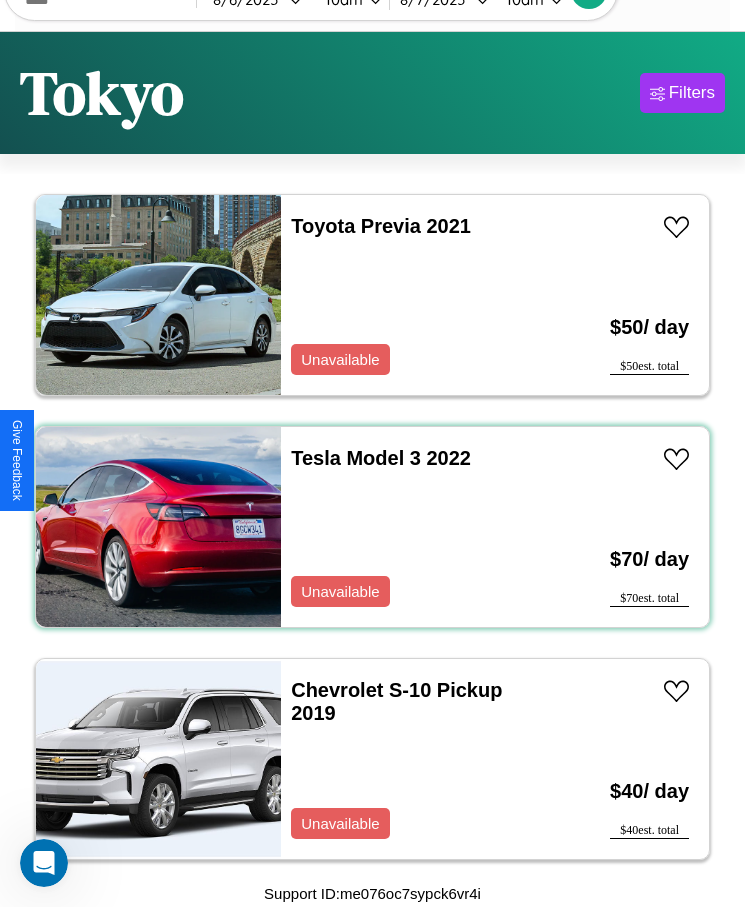 click on "Tesla   Model 3   2022 Unavailable" at bounding box center (413, 527) 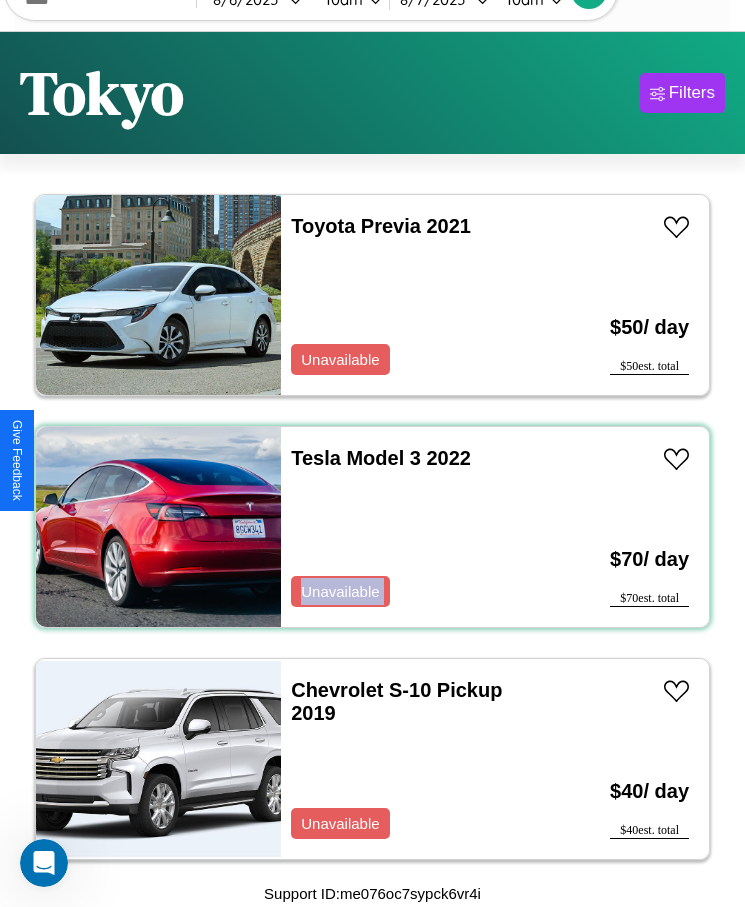 click on "Tesla   Model 3   2022 Unavailable" at bounding box center [413, 527] 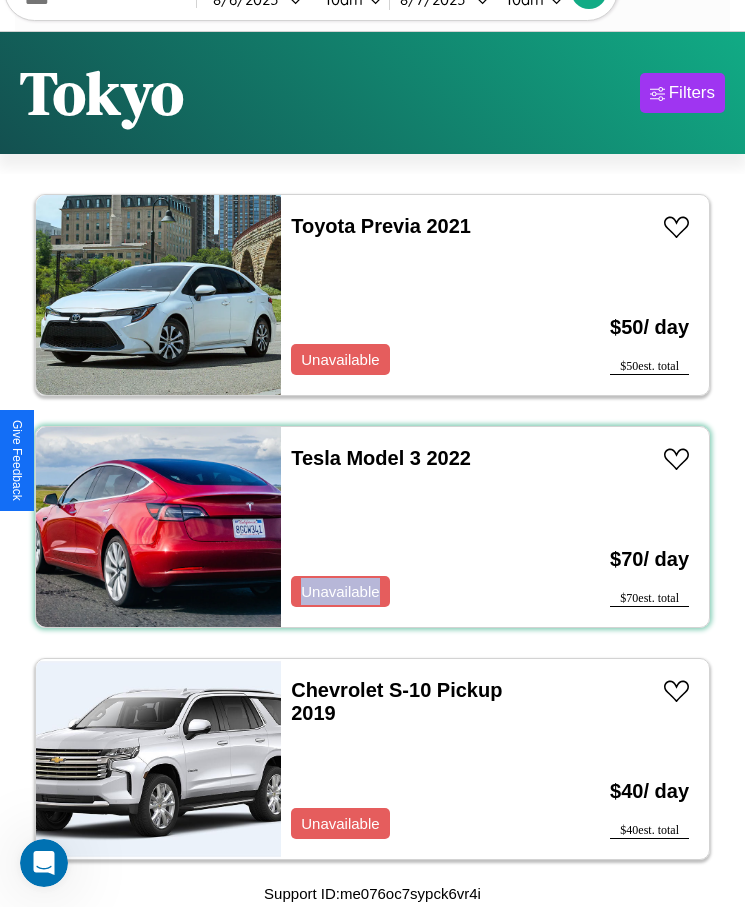 click on "Tesla   Model 3   2022 Unavailable" at bounding box center [413, 527] 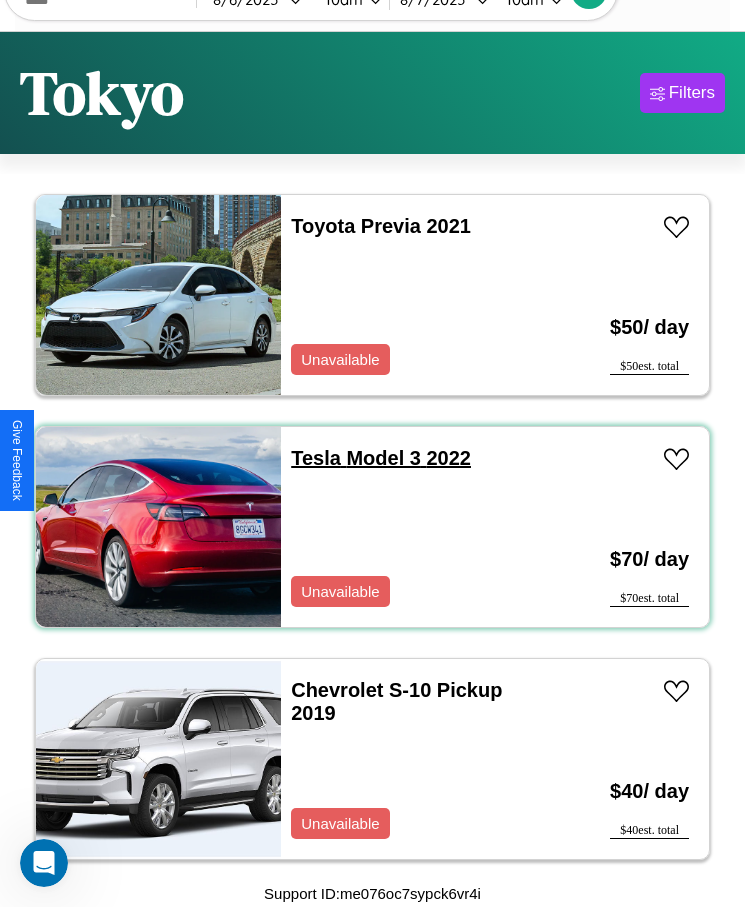 click on "Tesla   Model 3   2022" at bounding box center [381, 458] 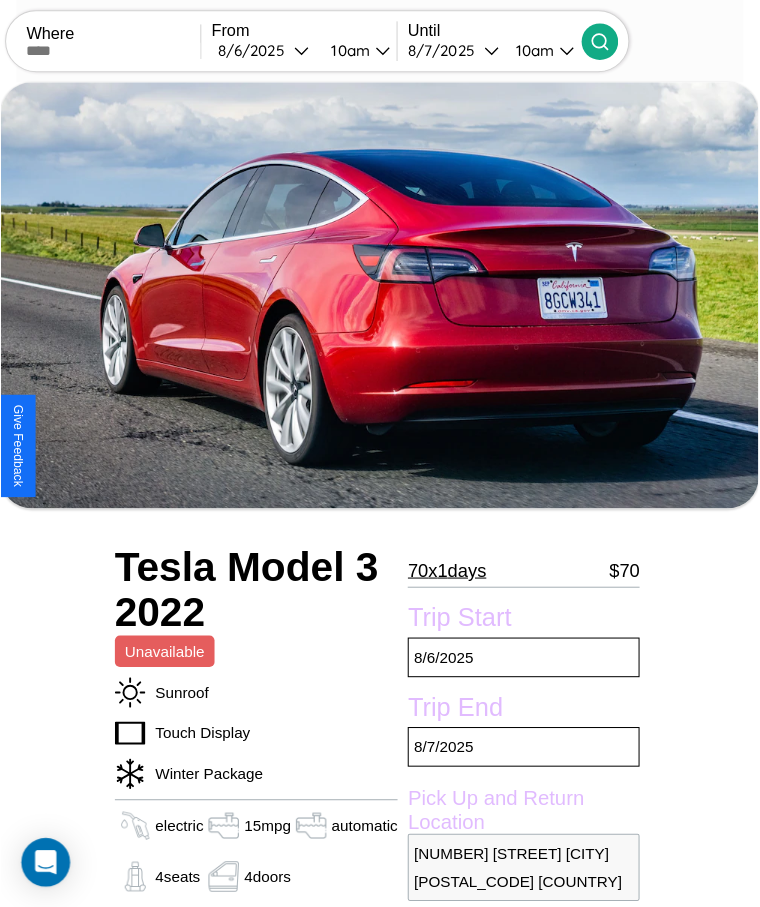 scroll, scrollTop: 201, scrollLeft: 0, axis: vertical 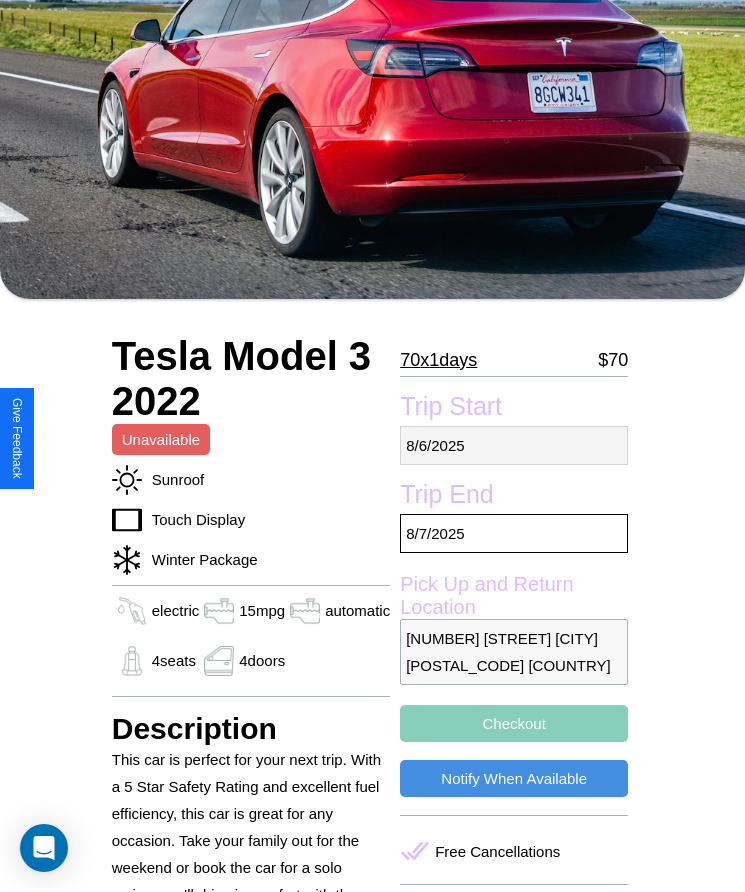 click on "8 / 6 / 2025" at bounding box center [514, 445] 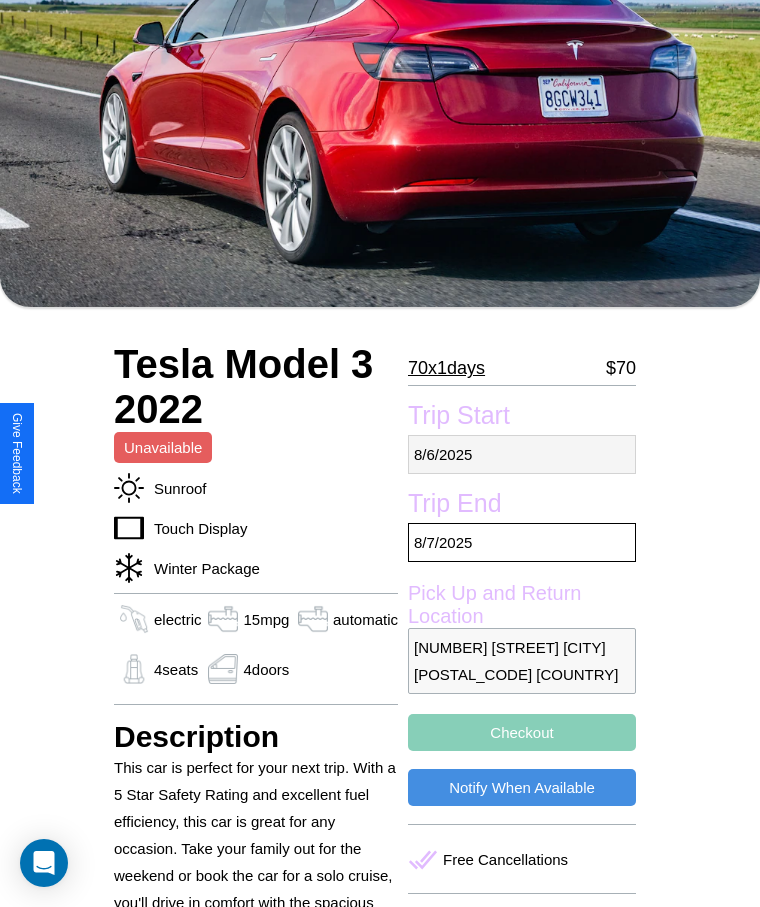 select on "*" 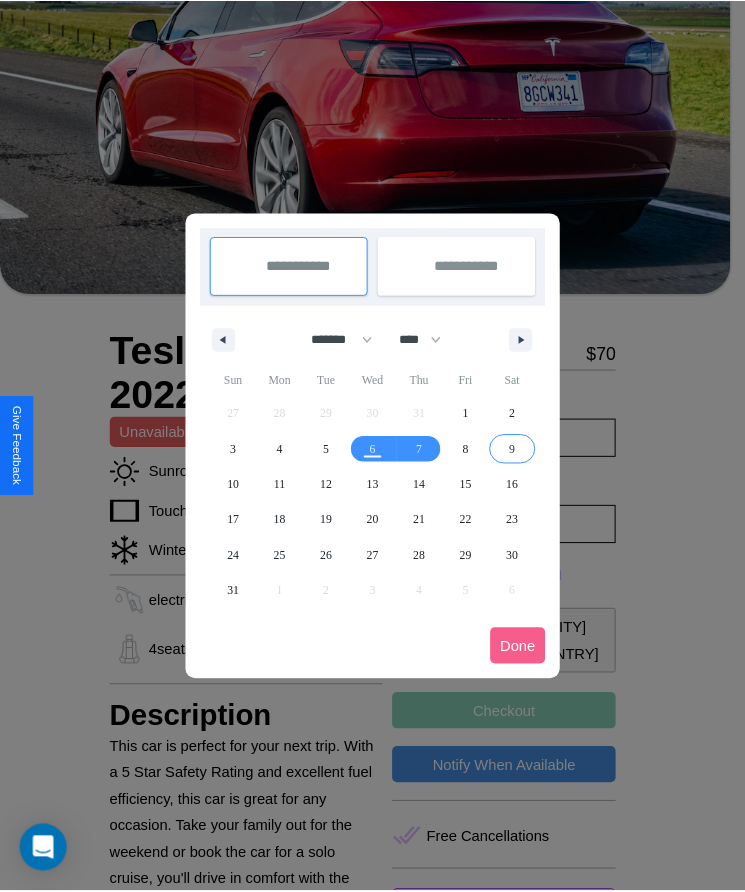 scroll, scrollTop: 0, scrollLeft: 0, axis: both 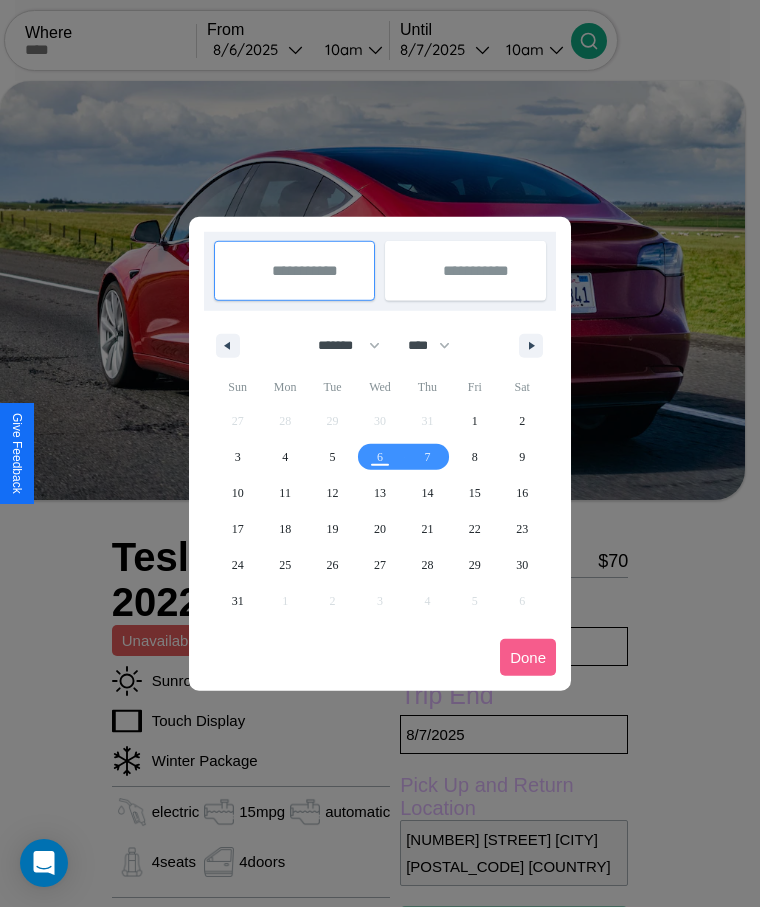 click at bounding box center [380, 453] 